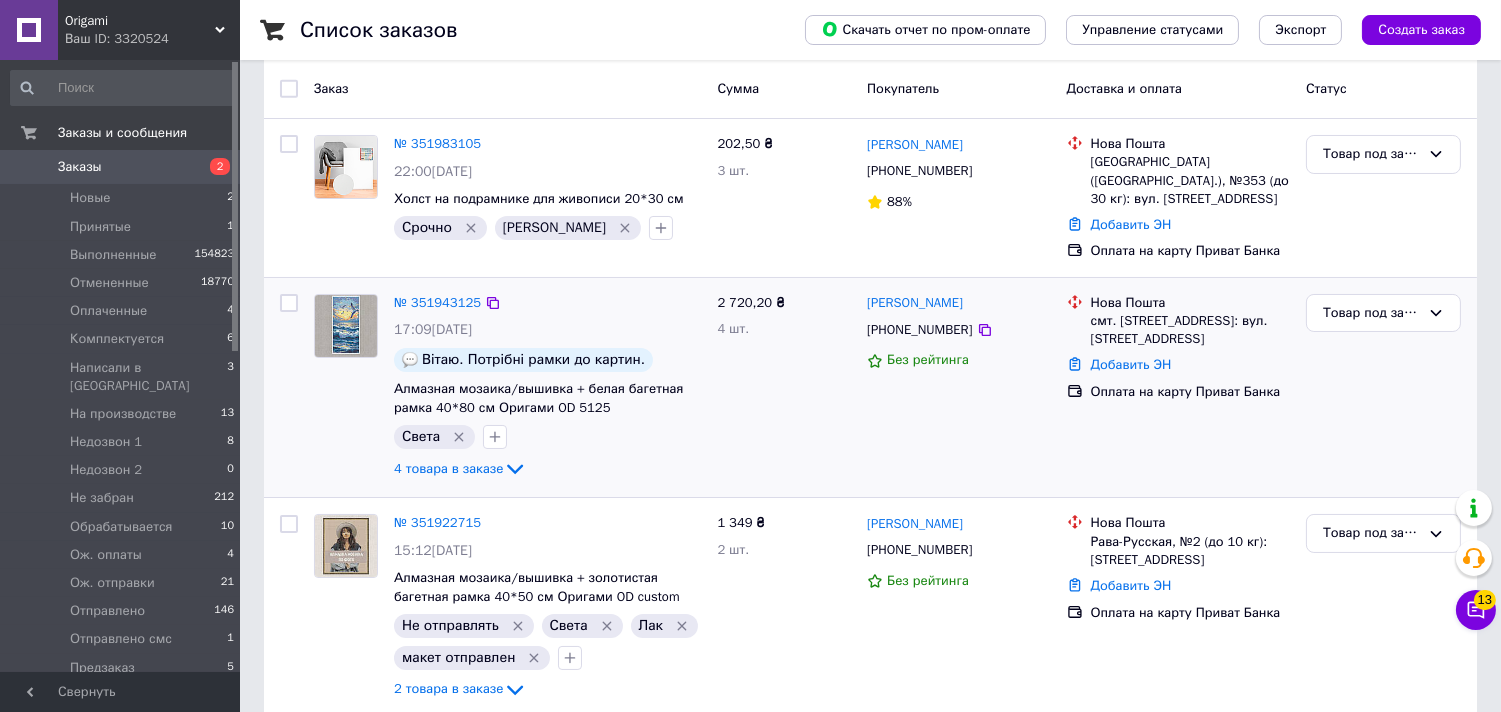 scroll, scrollTop: 180, scrollLeft: 0, axis: vertical 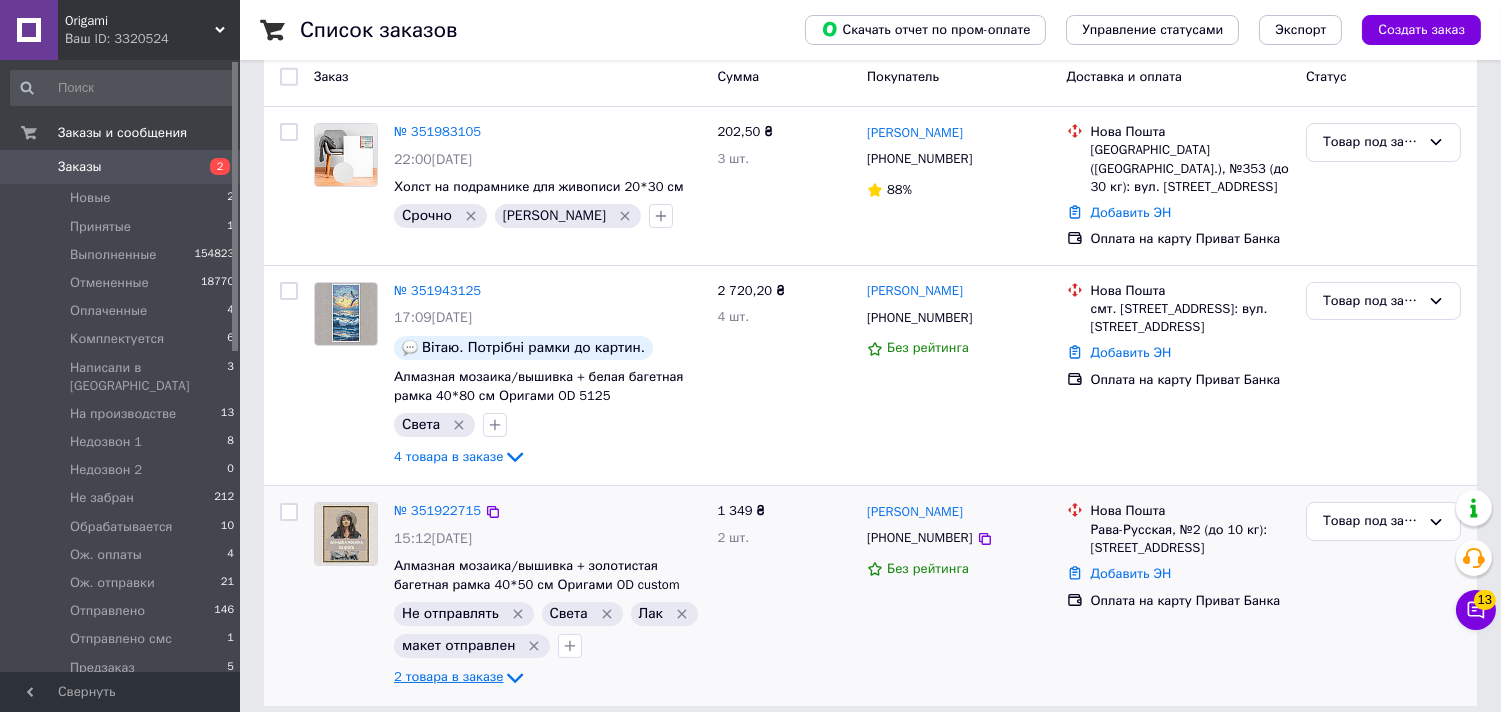 click 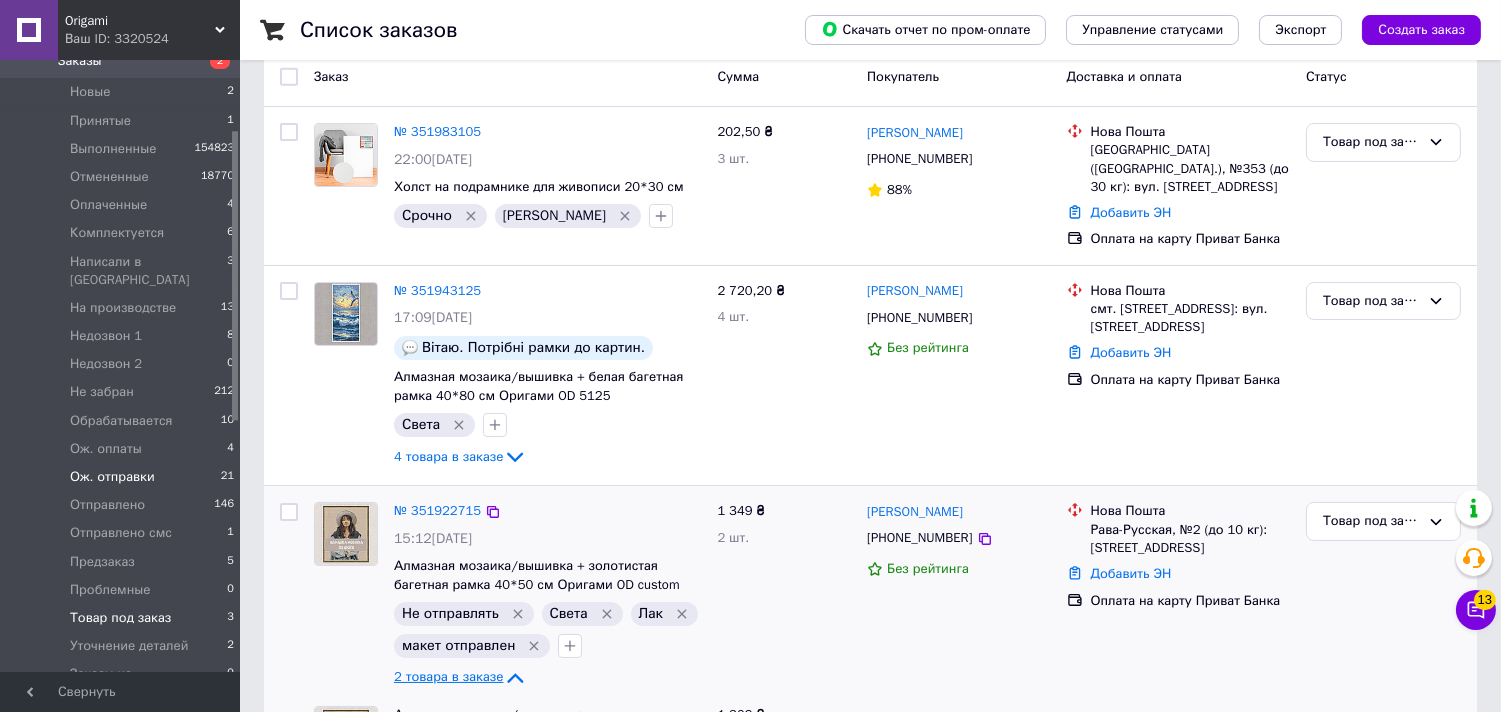 scroll, scrollTop: 333, scrollLeft: 0, axis: vertical 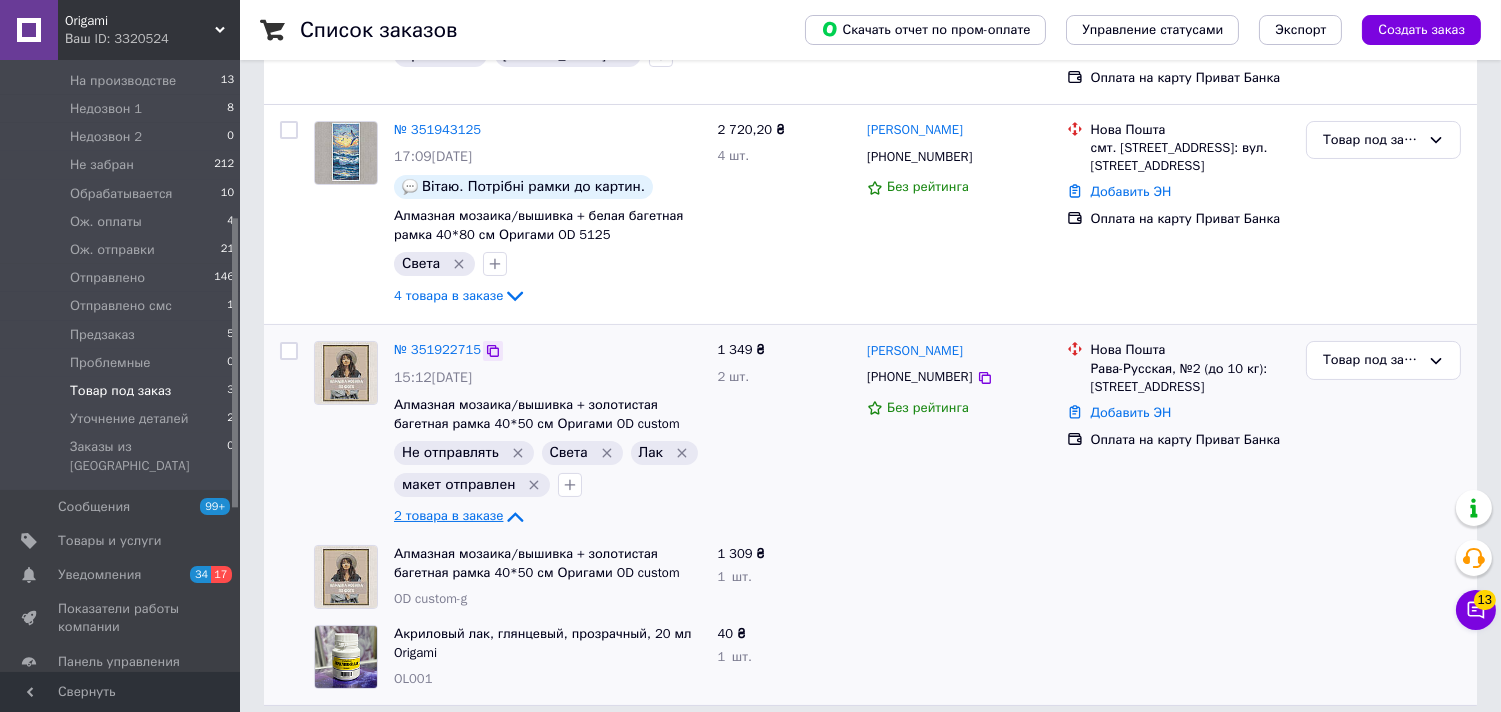 click 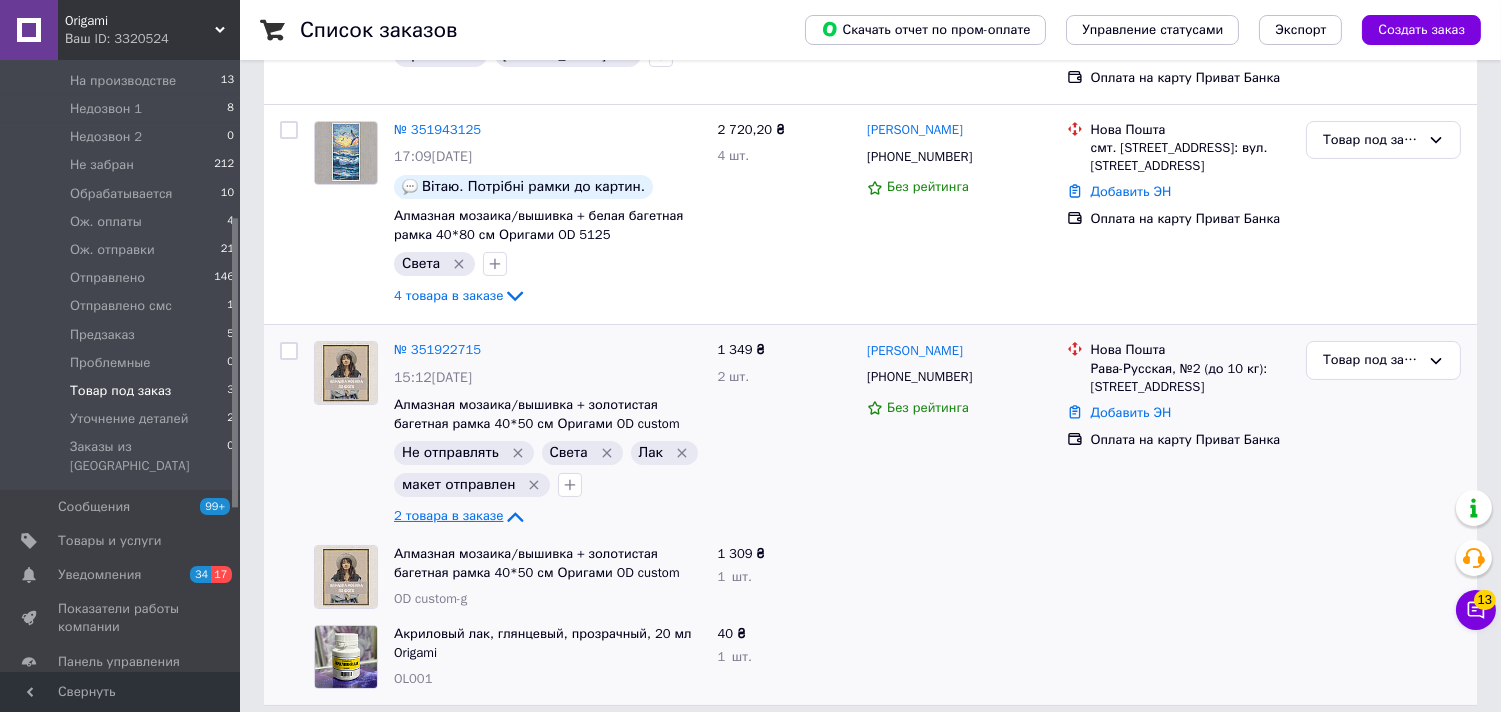 click 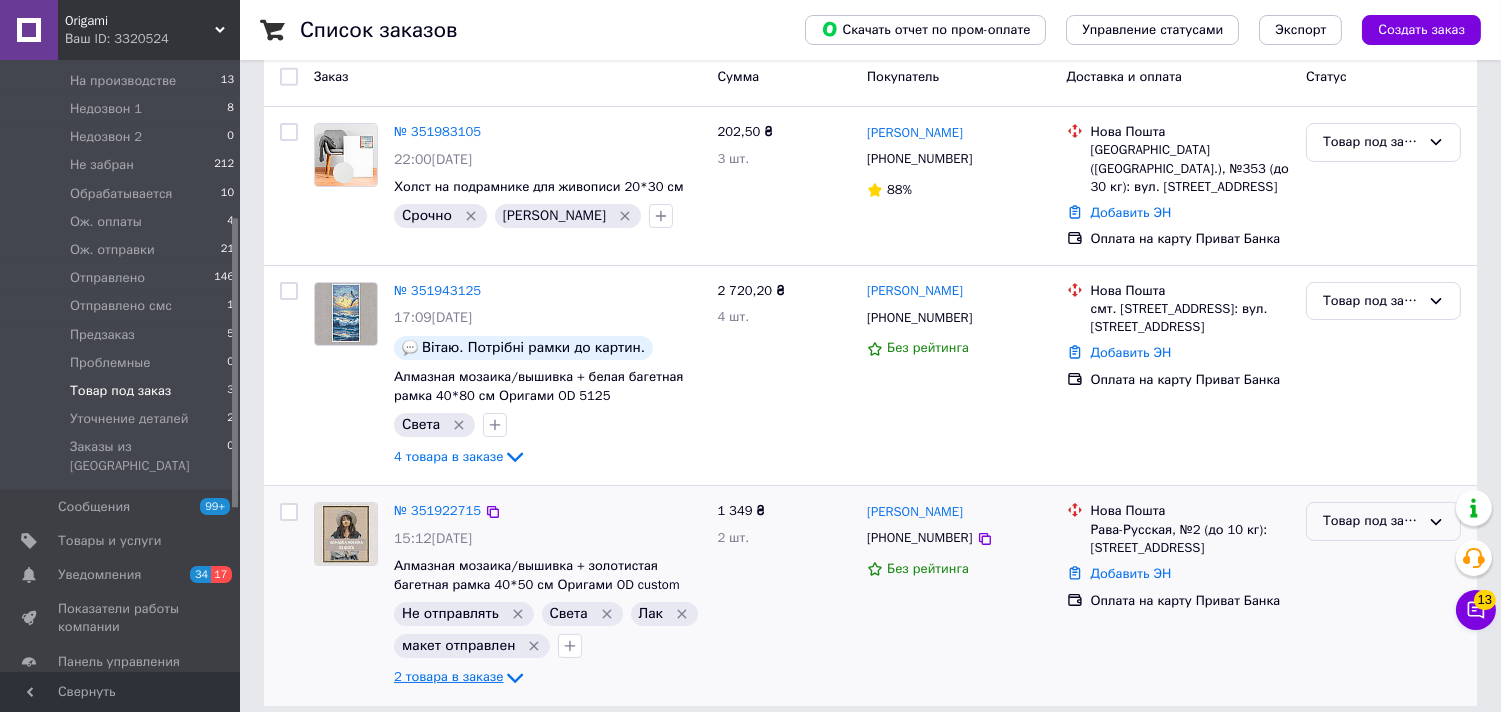 click on "Товар под заказ" at bounding box center (1371, 521) 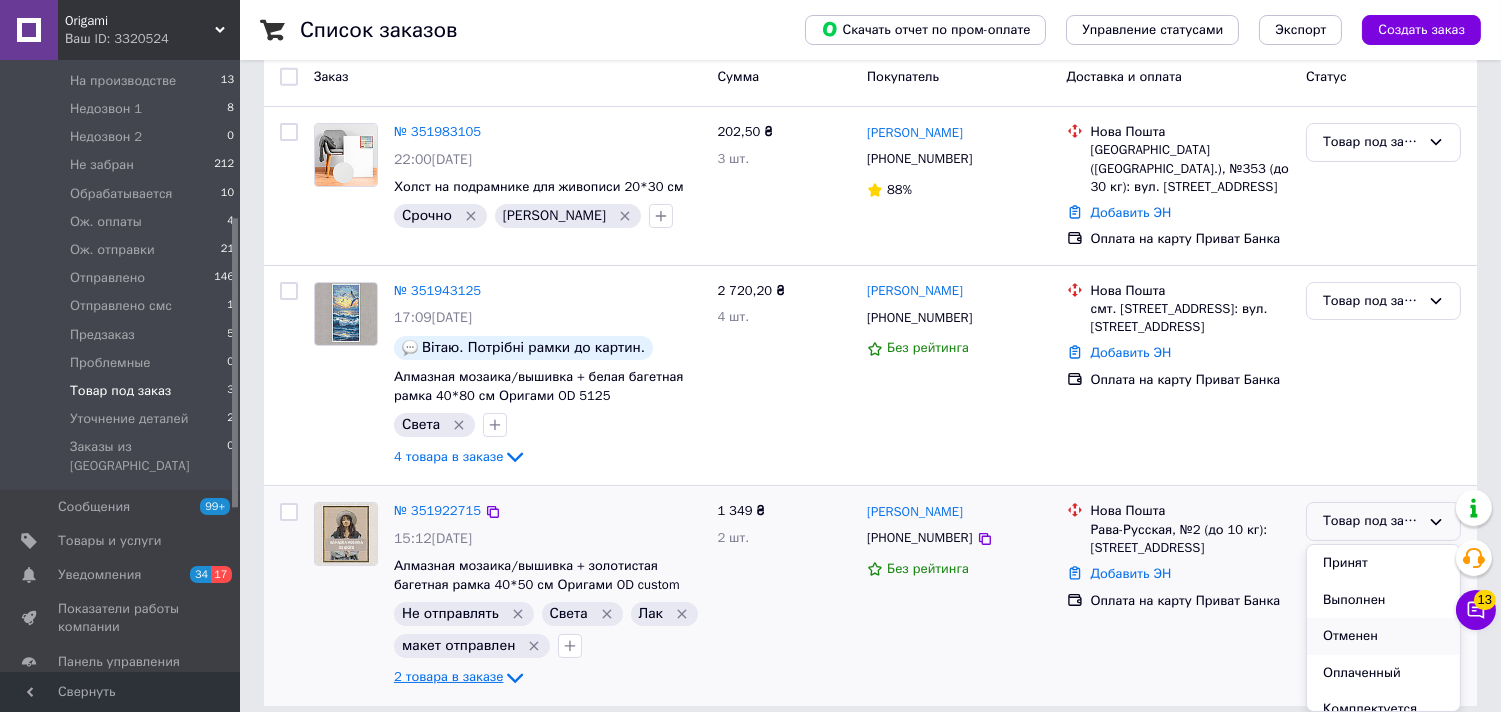 scroll, scrollTop: 111, scrollLeft: 0, axis: vertical 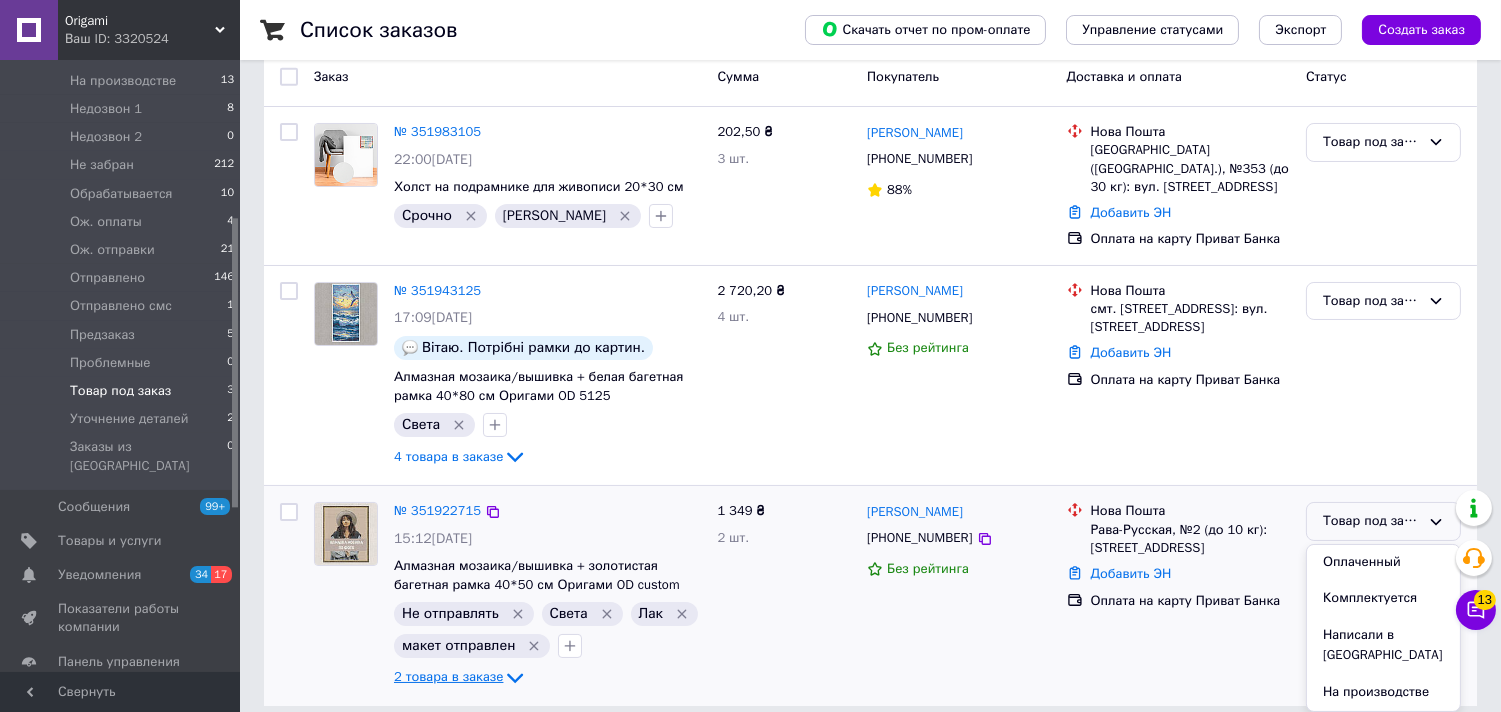 click on "На производстве" at bounding box center [1383, 692] 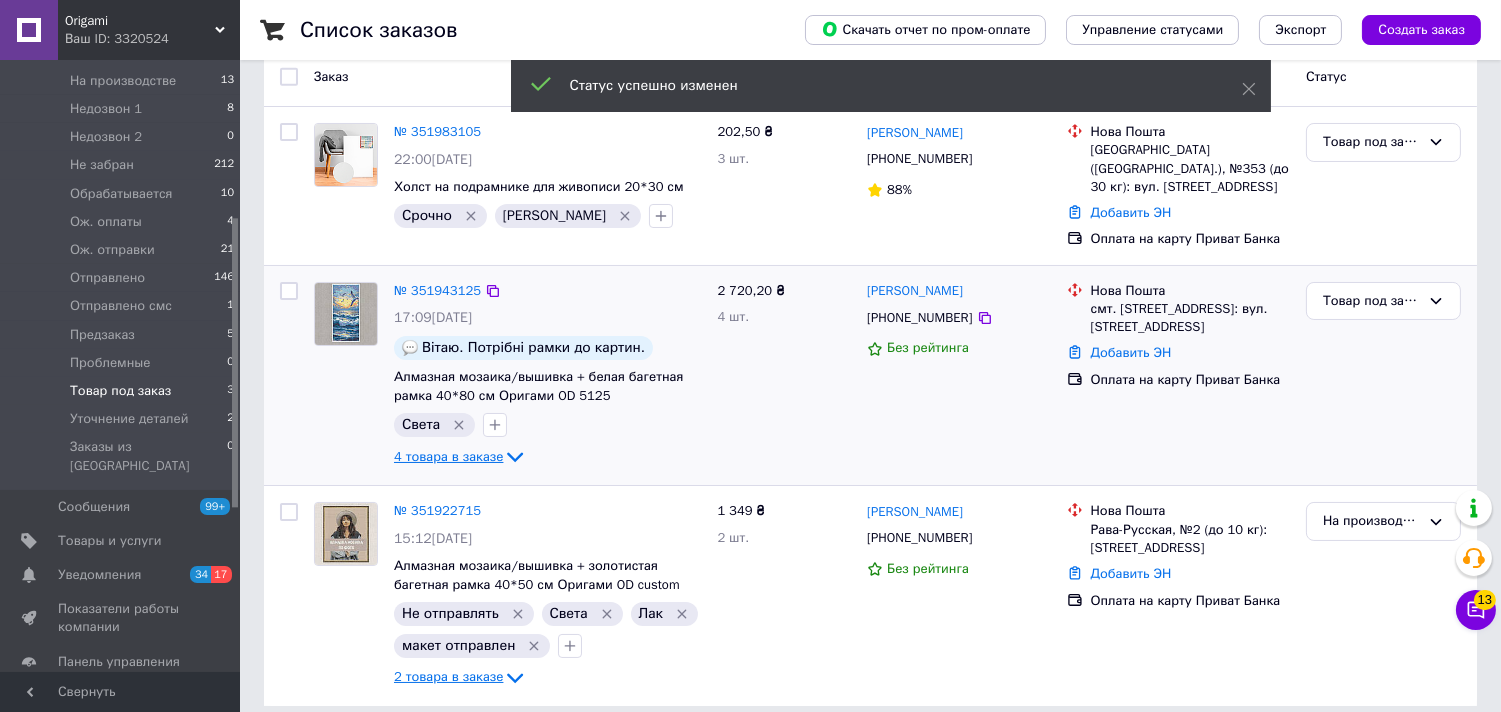 click 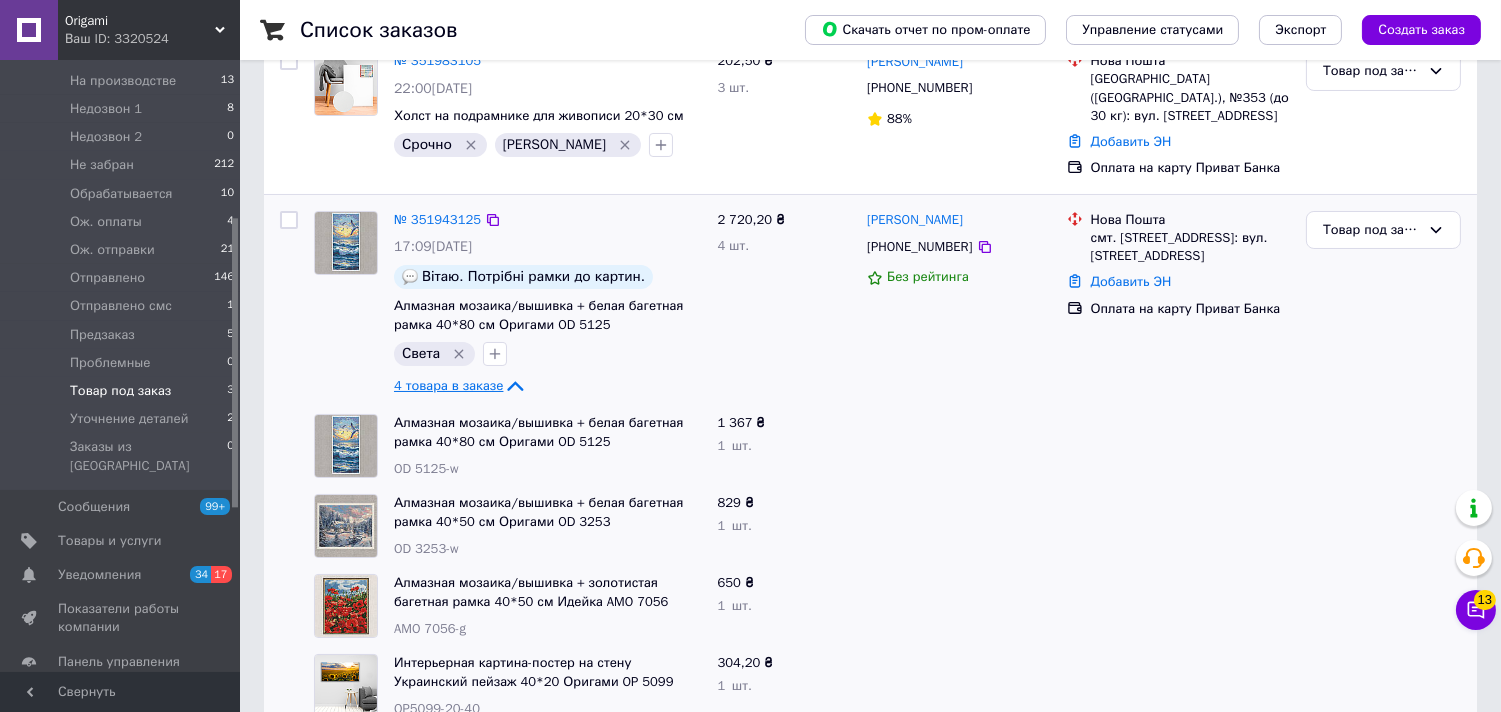 scroll, scrollTop: 291, scrollLeft: 0, axis: vertical 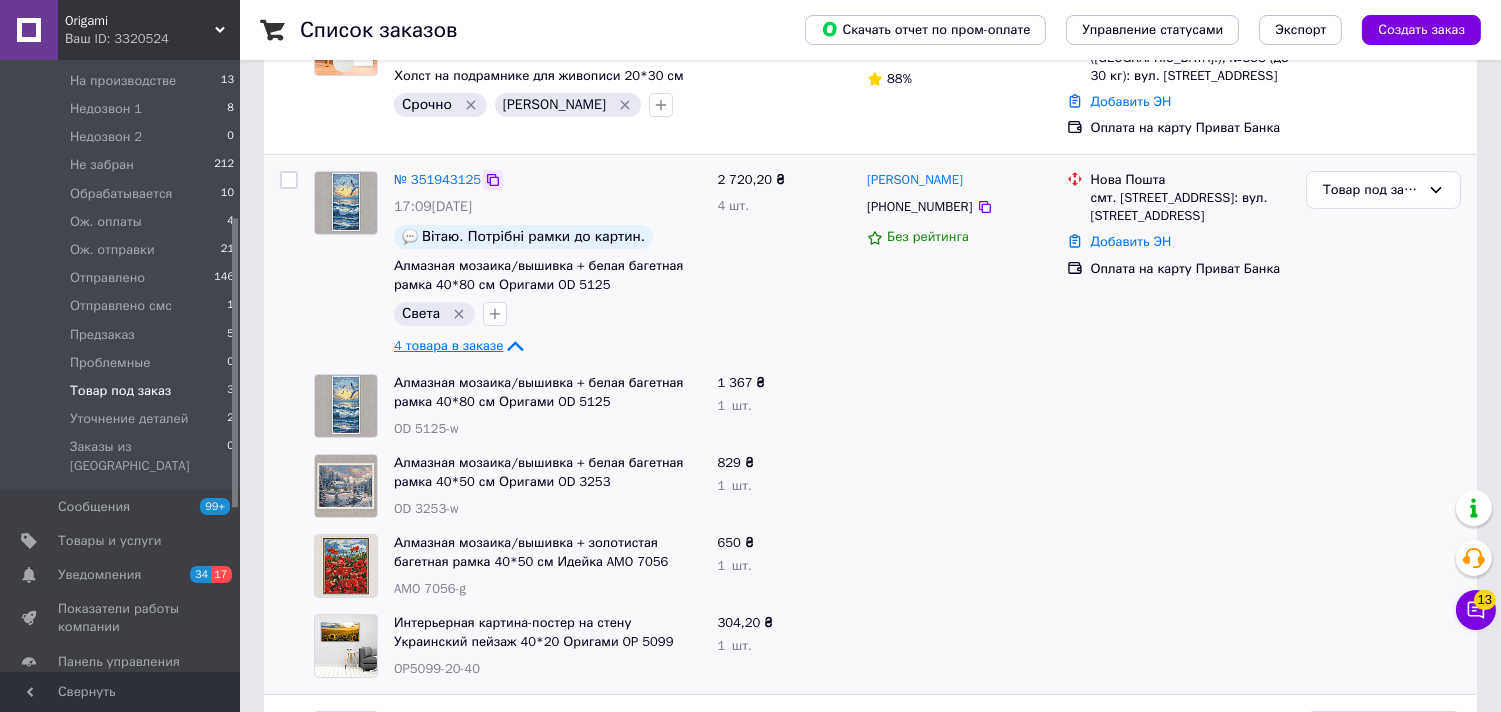 click 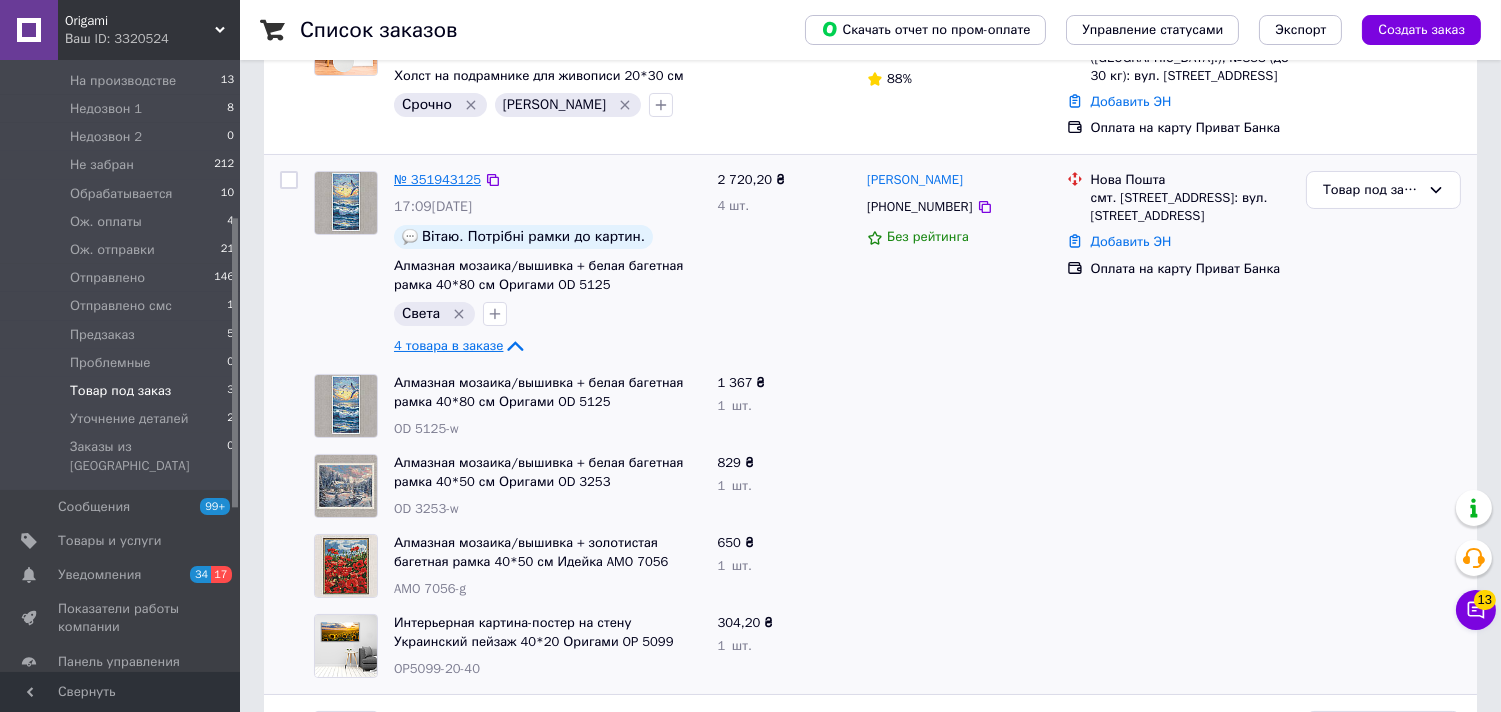 click on "№ 351943125" at bounding box center [437, 179] 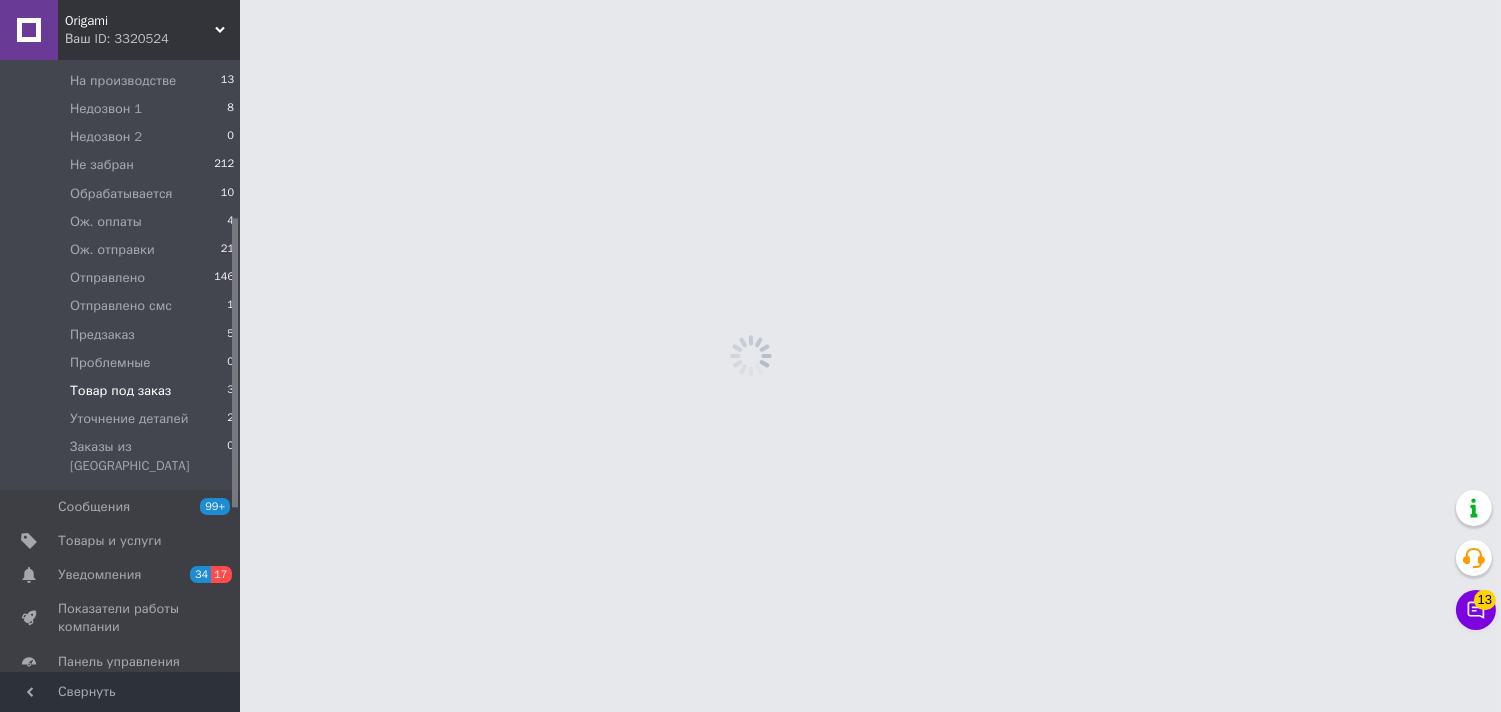 scroll, scrollTop: 0, scrollLeft: 0, axis: both 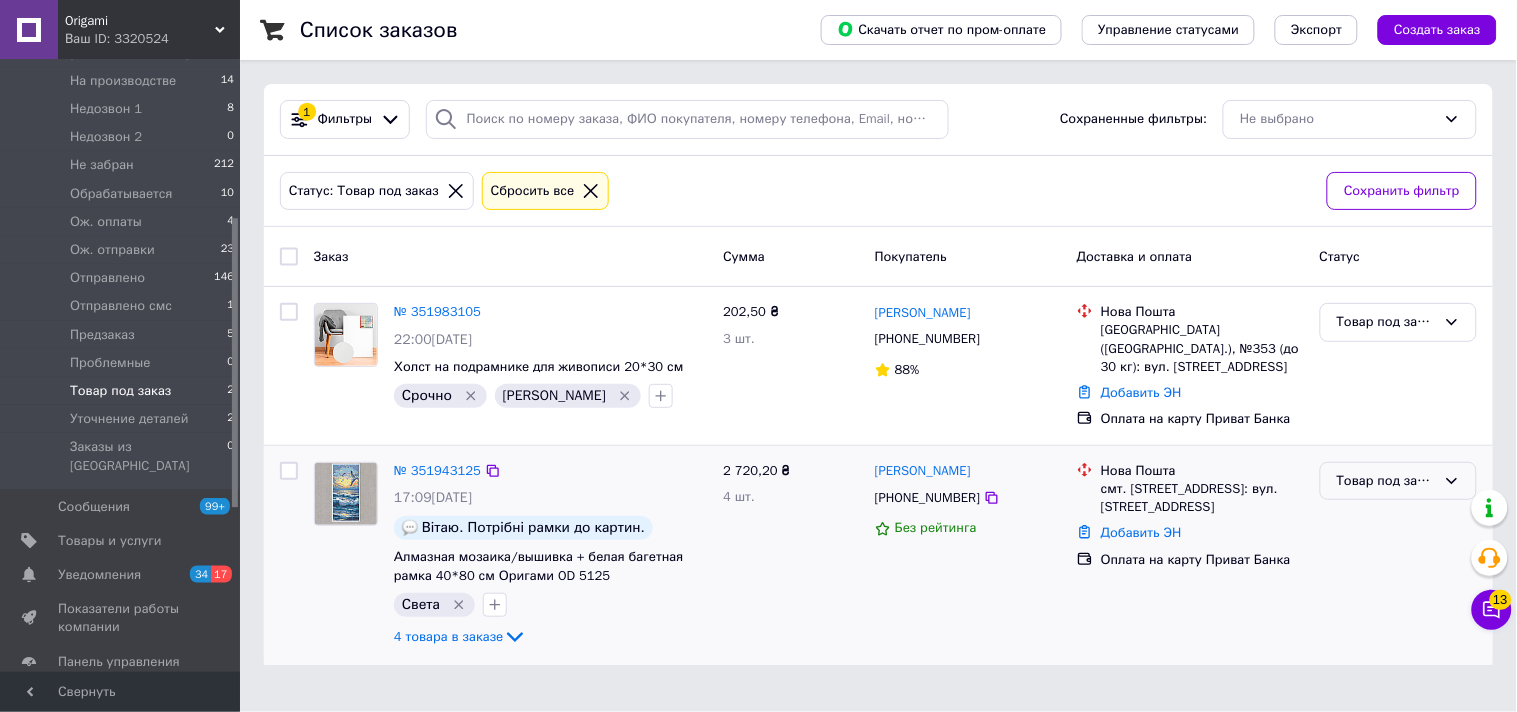 click on "Товар под заказ" at bounding box center (1398, 481) 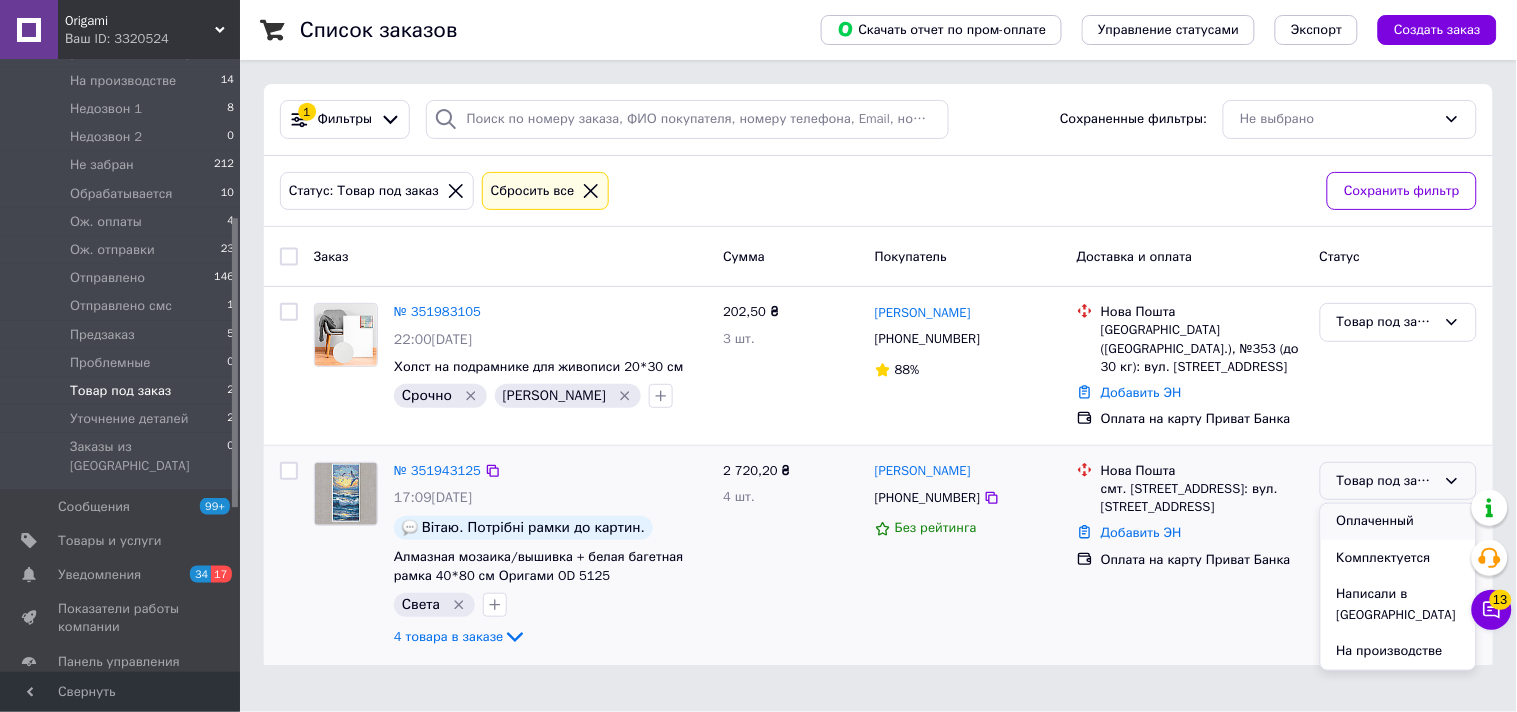 scroll, scrollTop: 222, scrollLeft: 0, axis: vertical 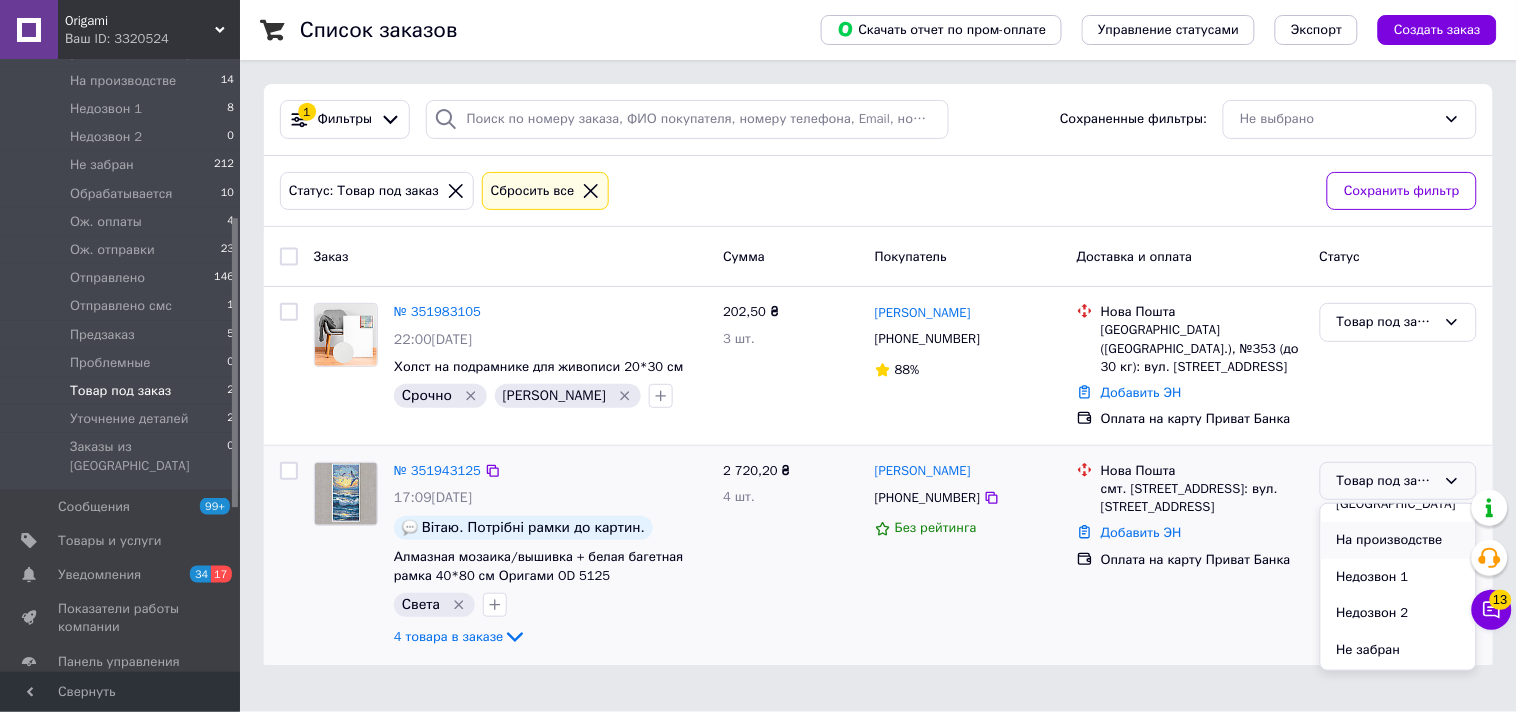 click on "На производстве" at bounding box center (1398, 540) 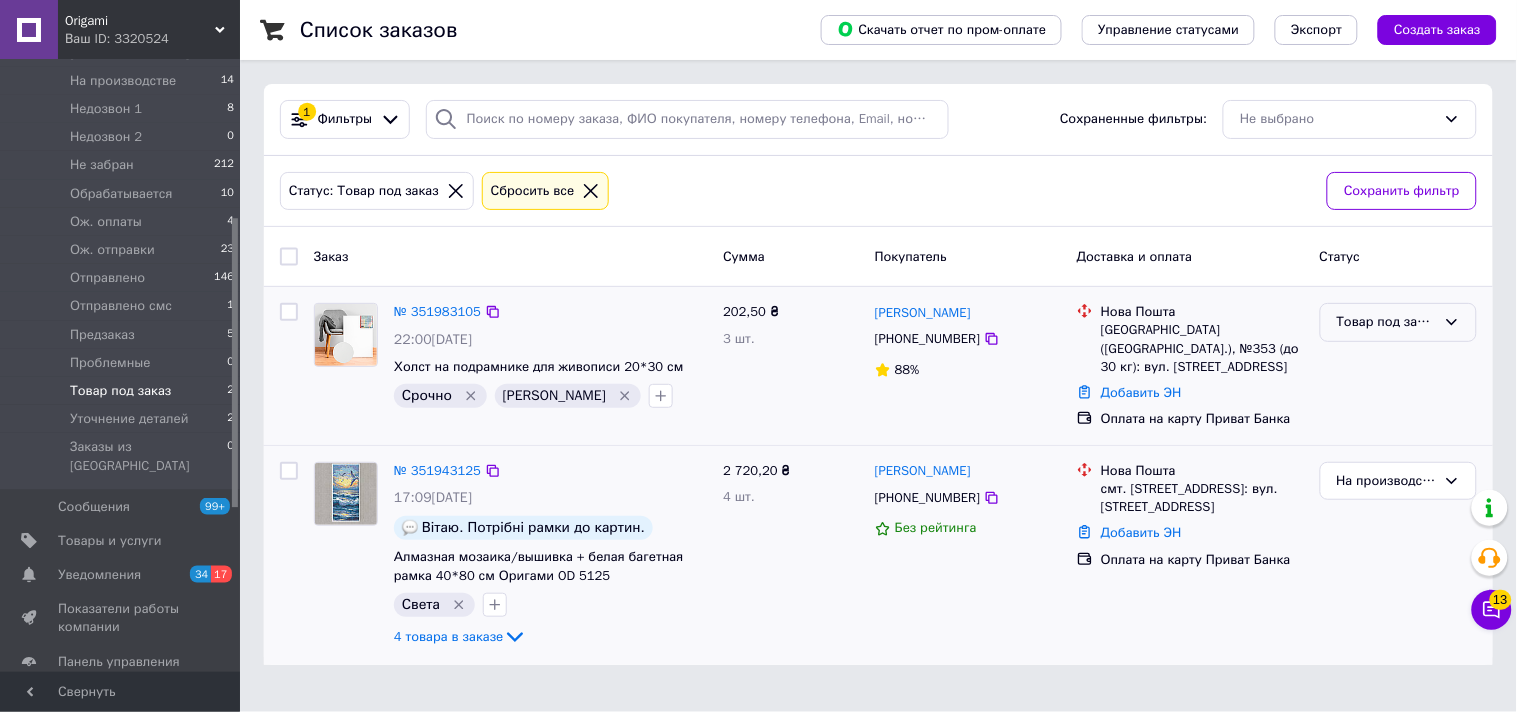 click on "Товар под заказ" at bounding box center [1386, 322] 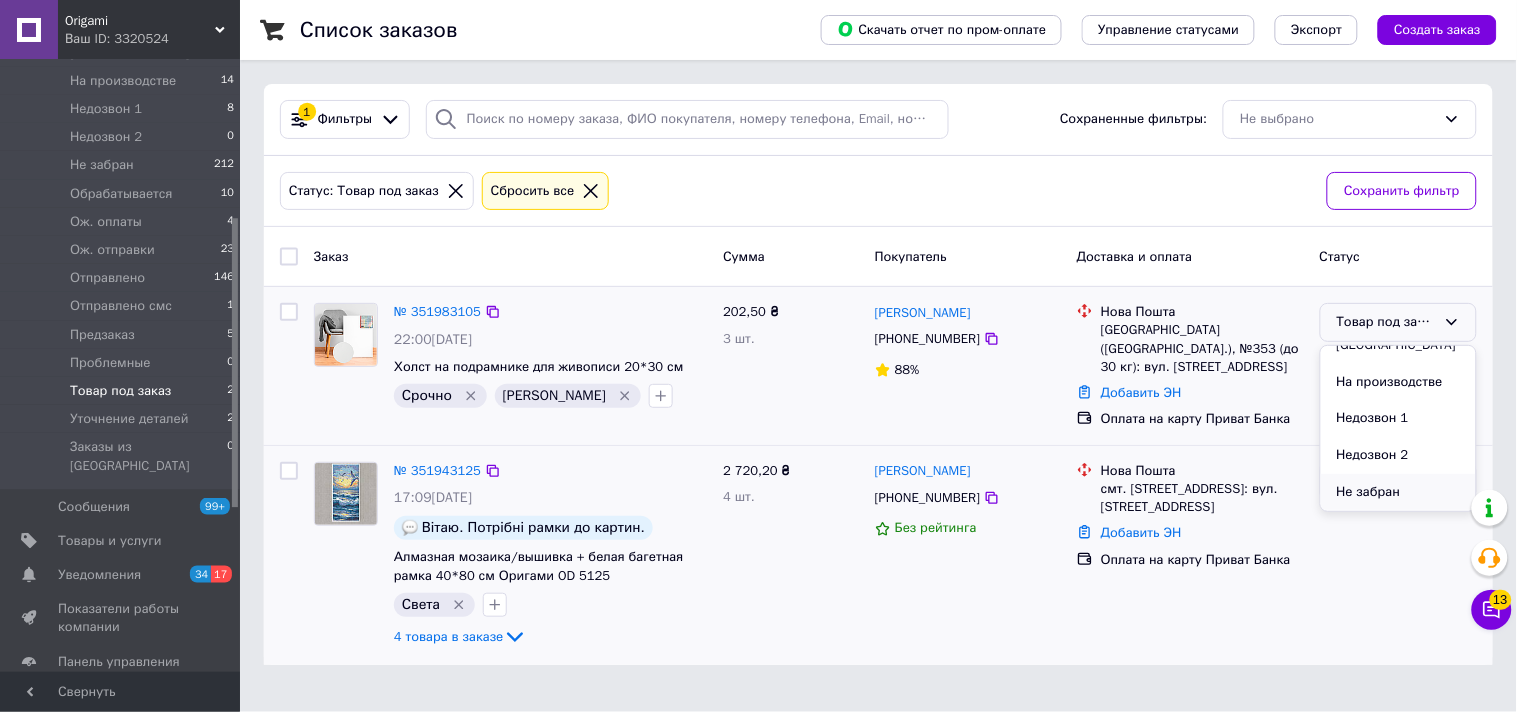 scroll, scrollTop: 333, scrollLeft: 0, axis: vertical 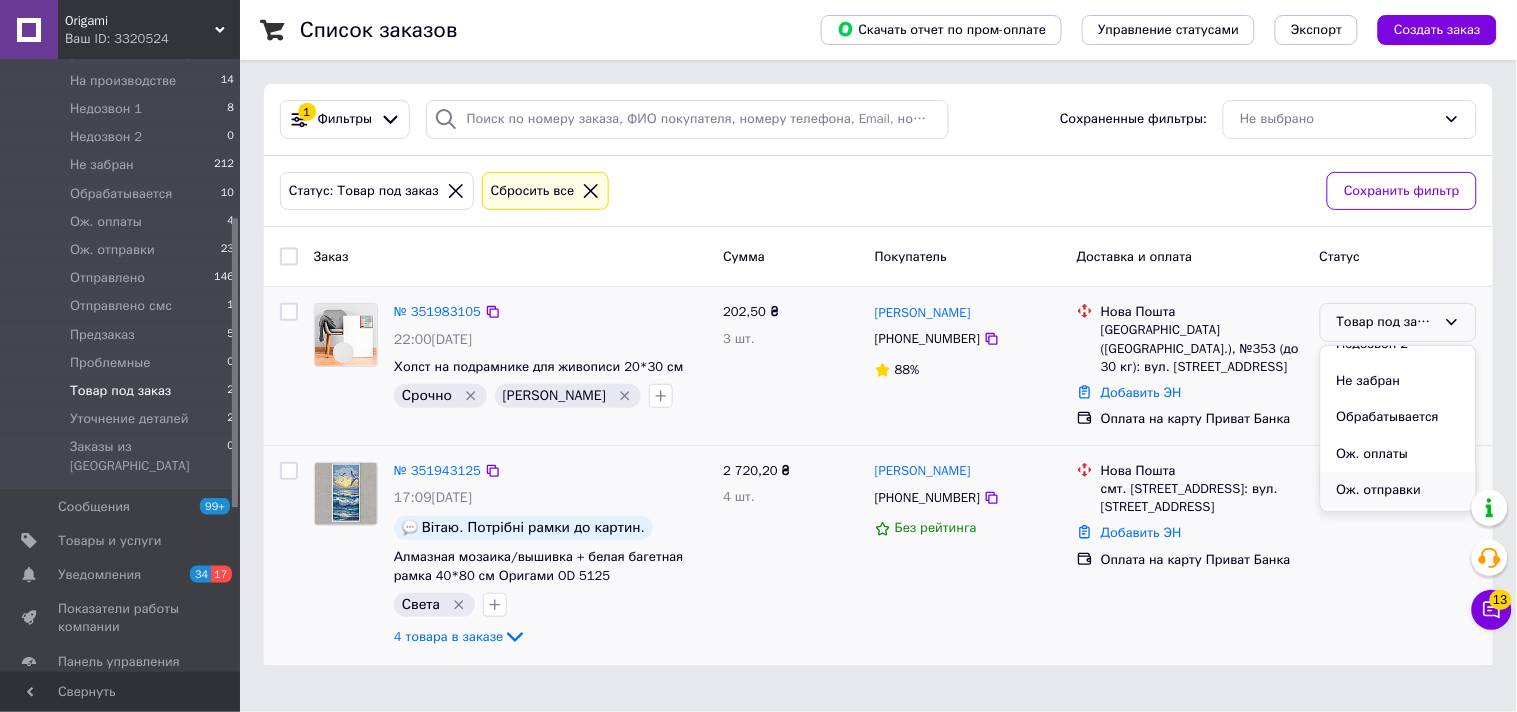 click on "Ож. отправки" at bounding box center (1398, 490) 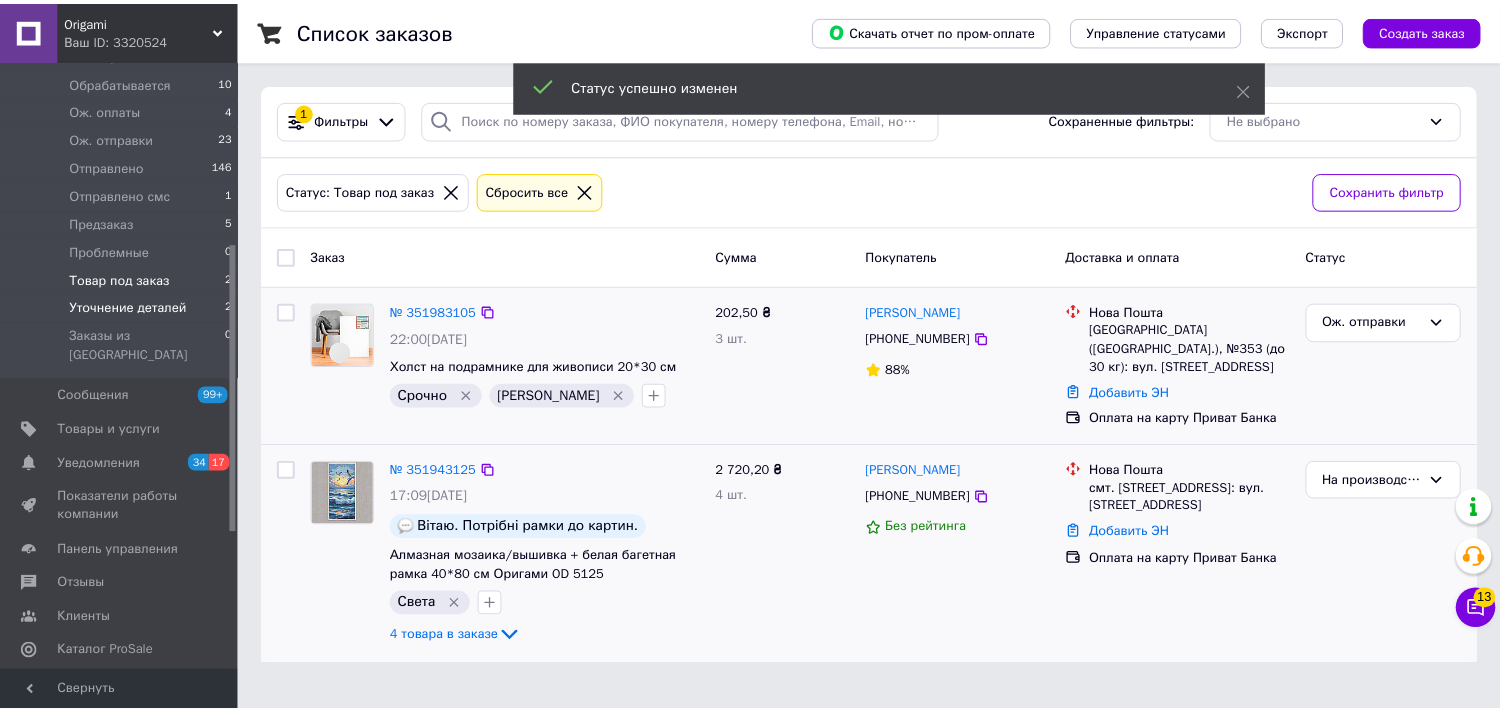 scroll, scrollTop: 333, scrollLeft: 0, axis: vertical 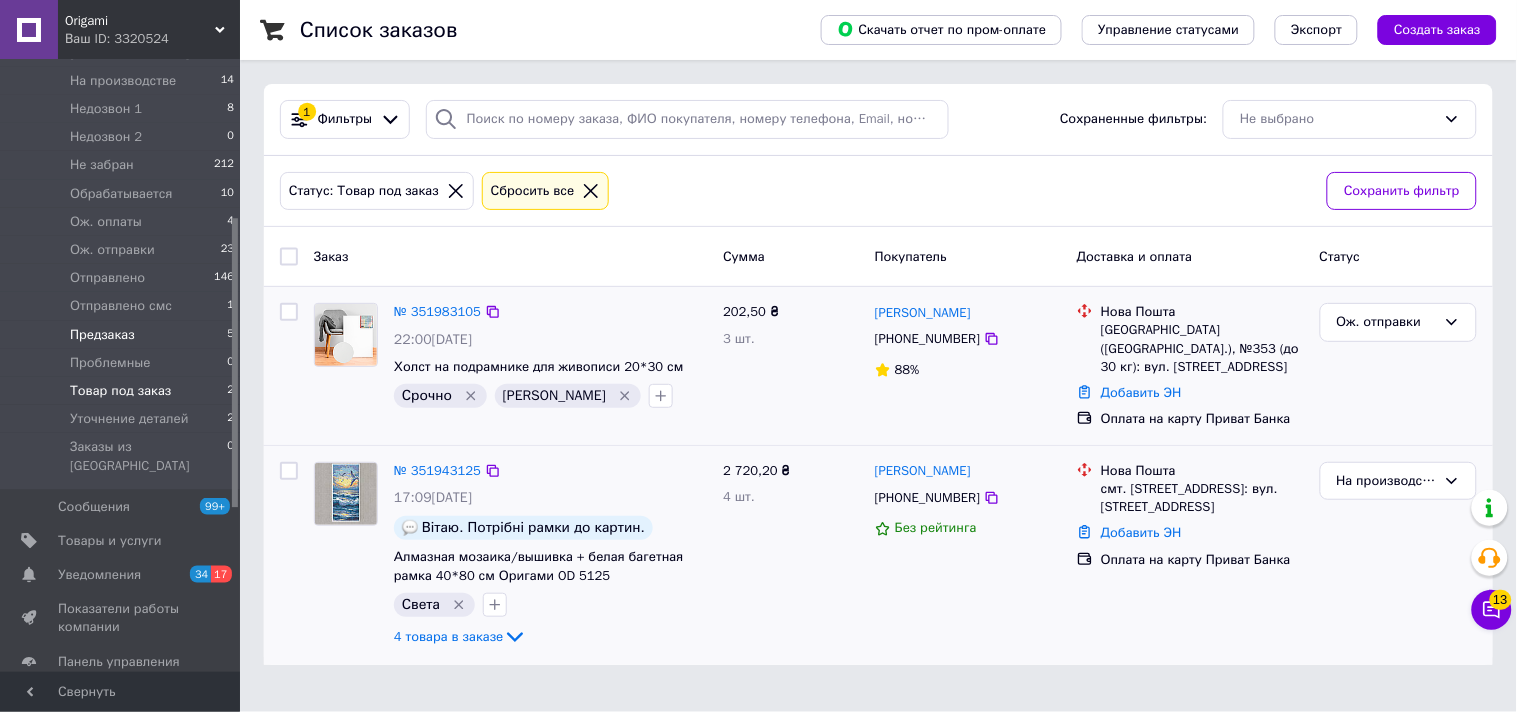 click on "Предзаказ" at bounding box center [102, 335] 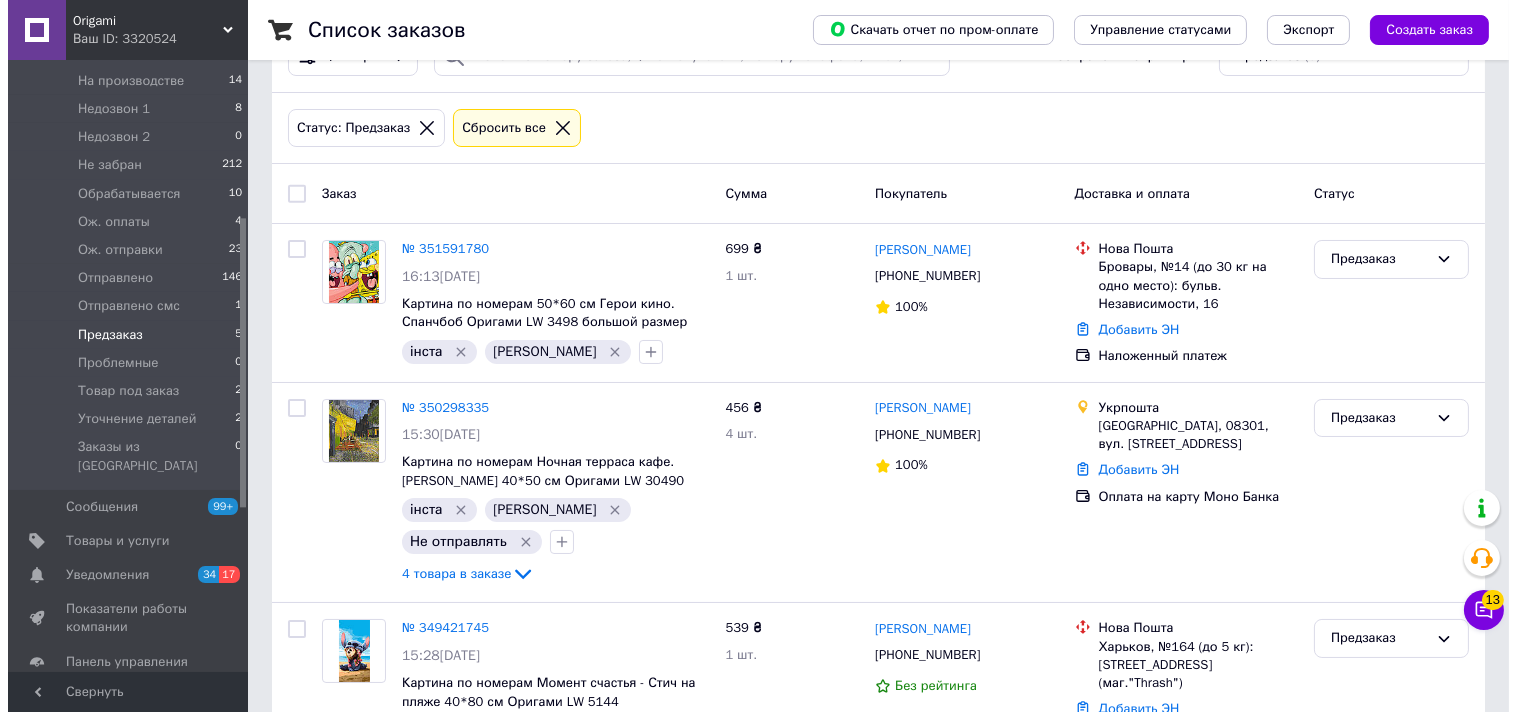 scroll, scrollTop: 0, scrollLeft: 0, axis: both 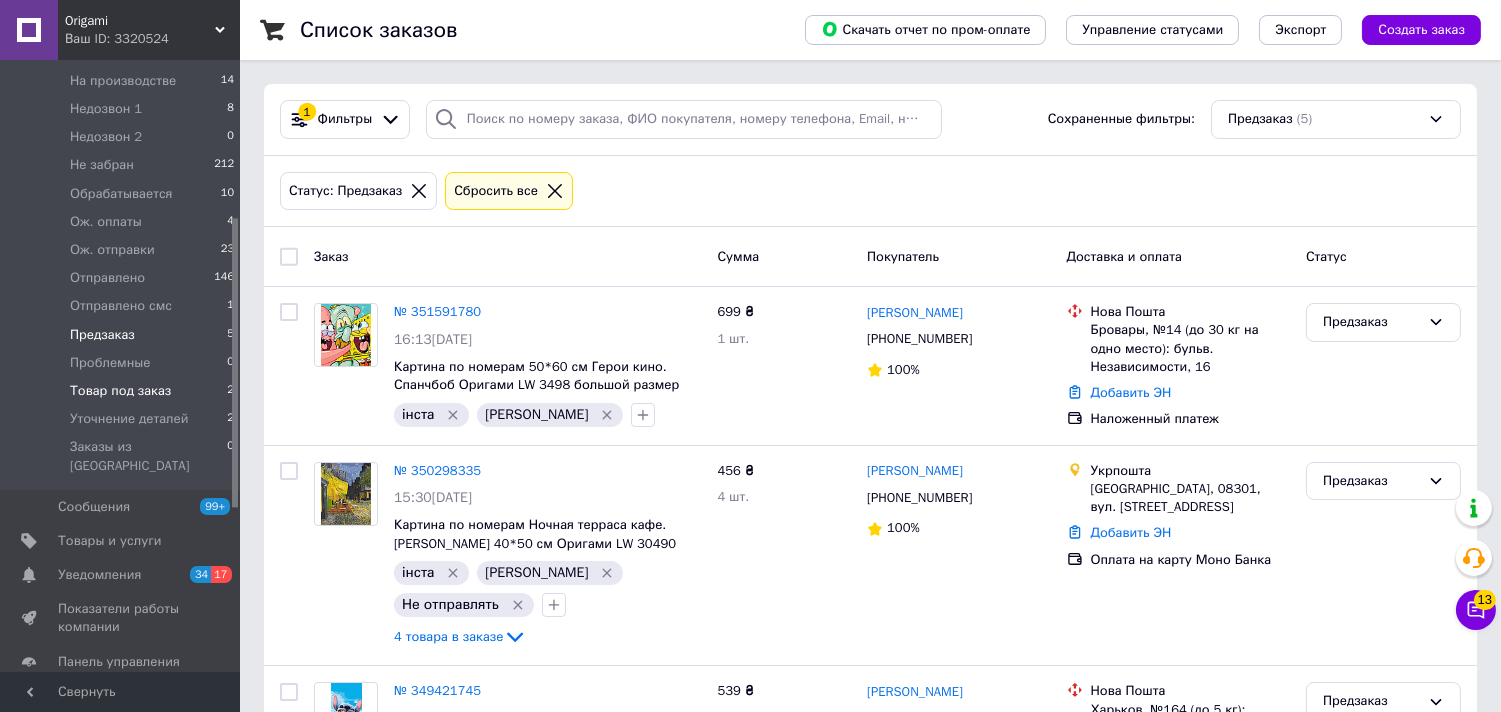 click on "Товар под заказ" at bounding box center [120, 391] 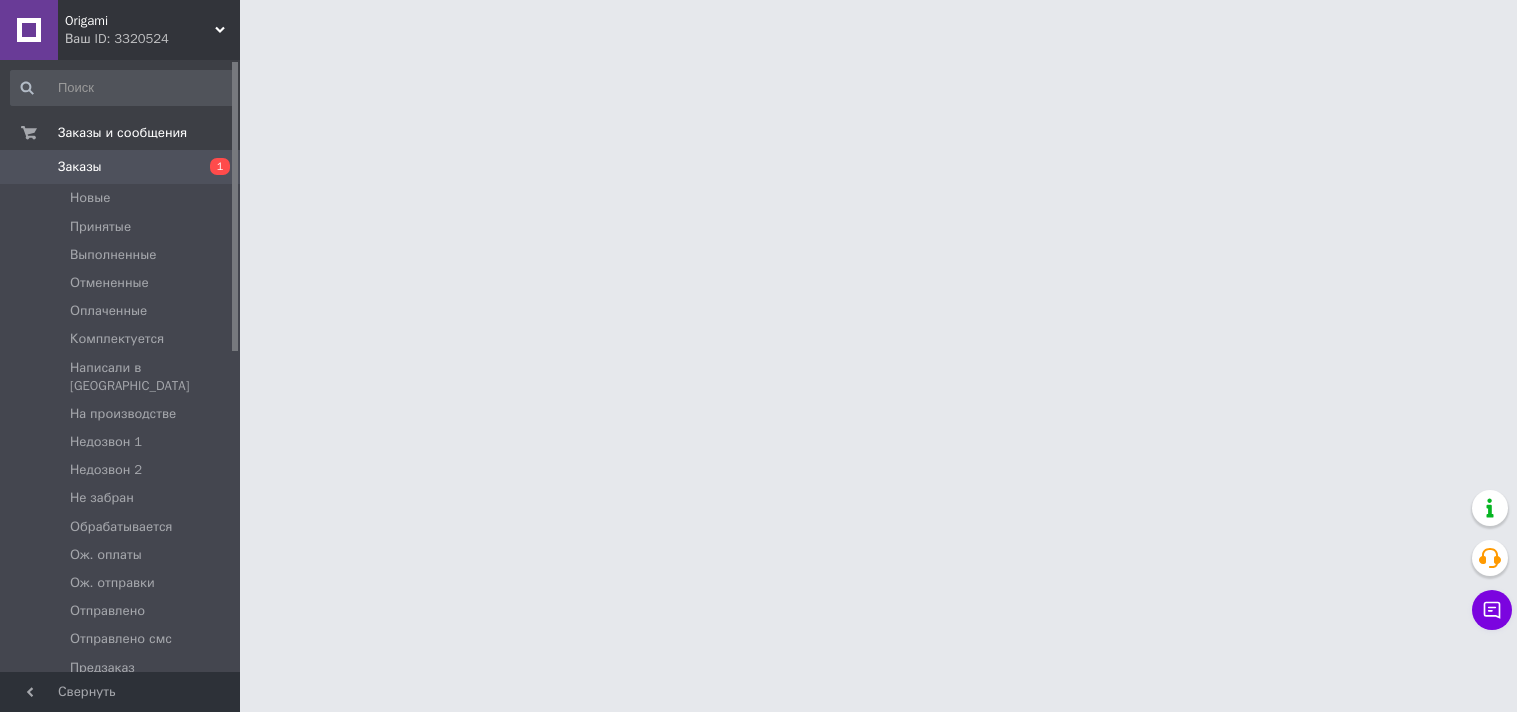 scroll, scrollTop: 0, scrollLeft: 0, axis: both 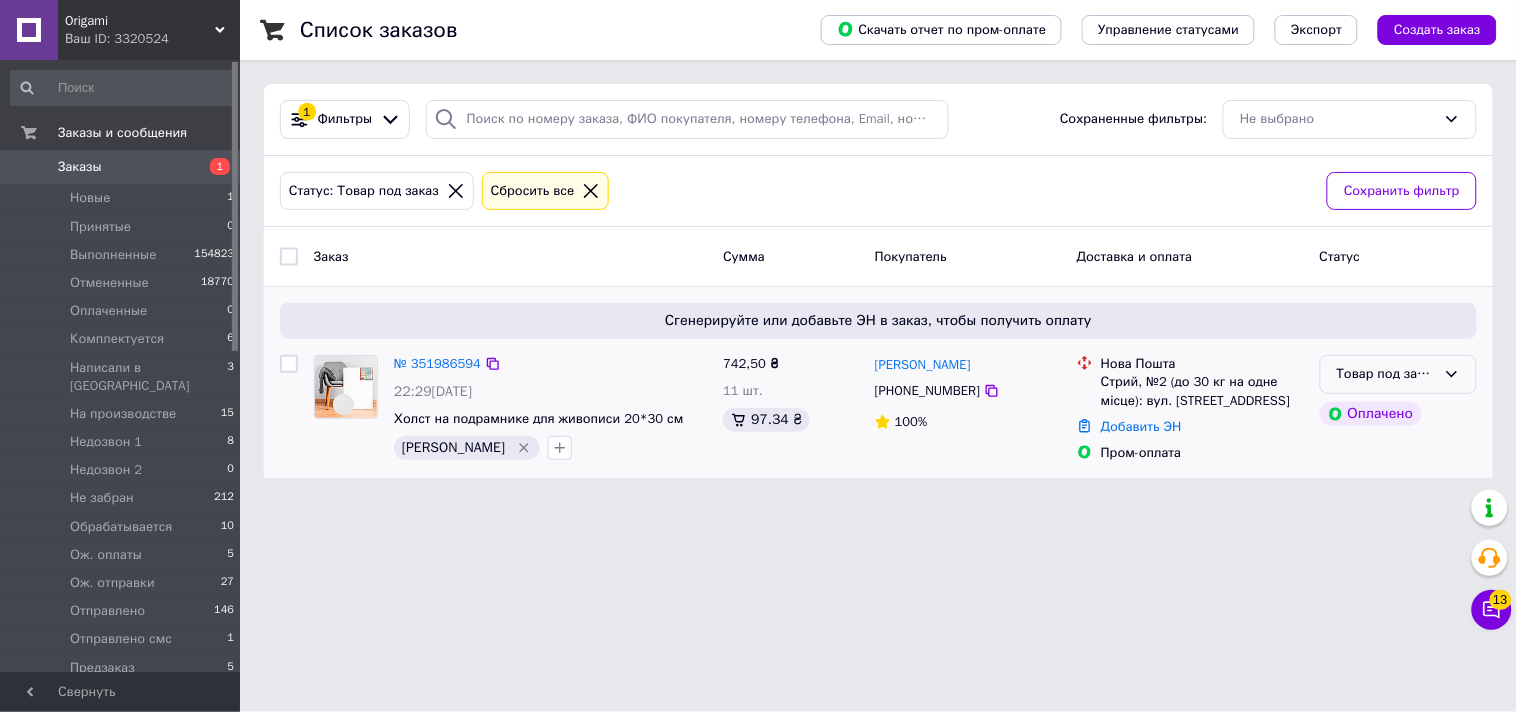 click 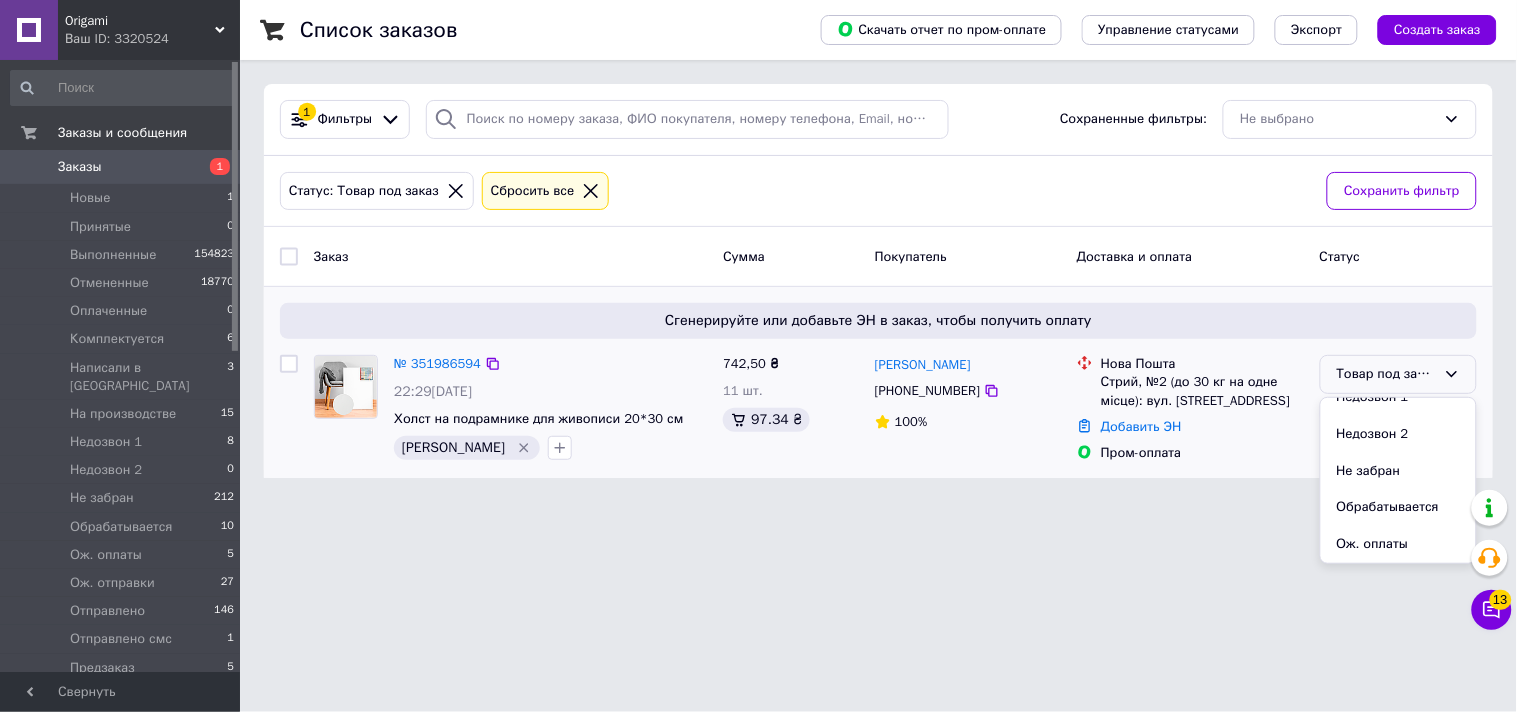 scroll, scrollTop: 333, scrollLeft: 0, axis: vertical 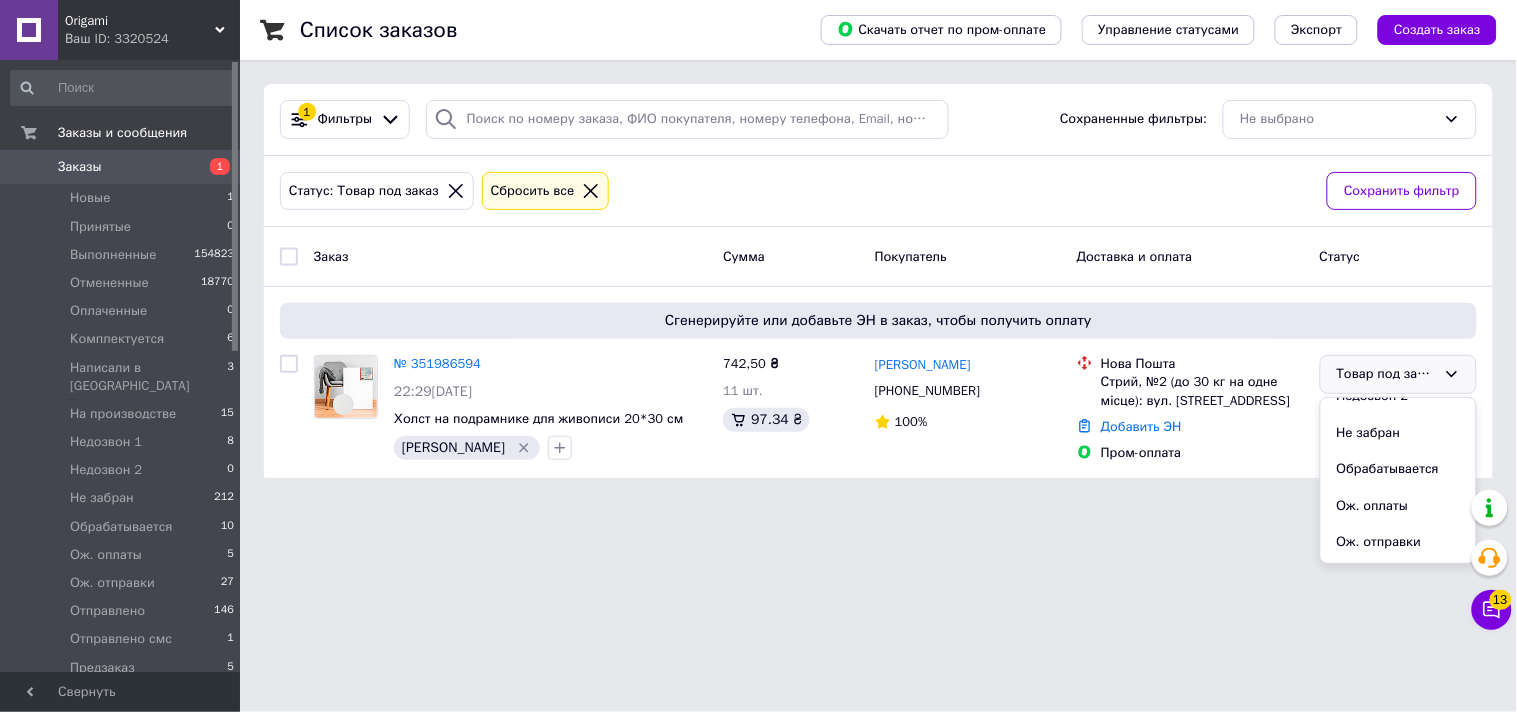 drag, startPoint x: 1371, startPoint y: 523, endPoint x: 1291, endPoint y: 523, distance: 80 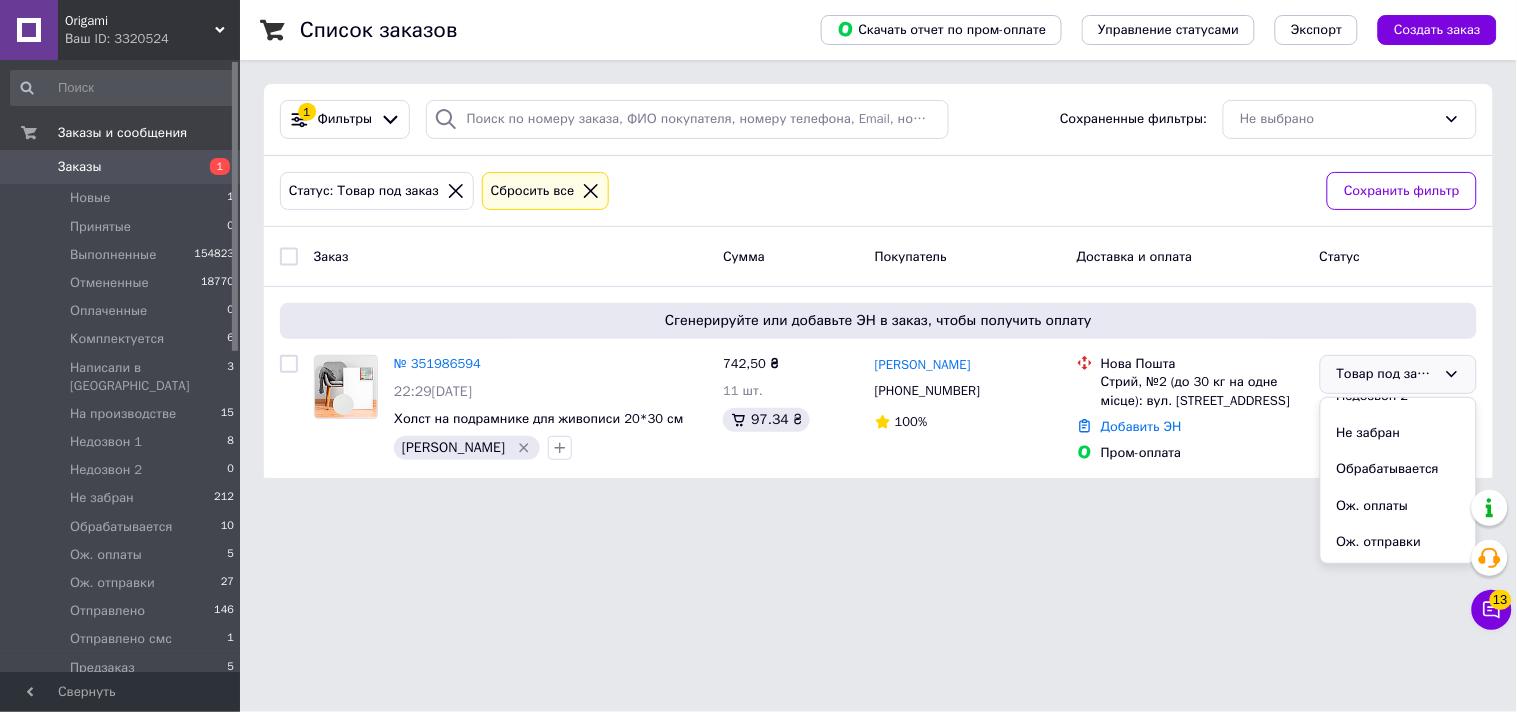 click on "Ож. отправки" at bounding box center [1398, 542] 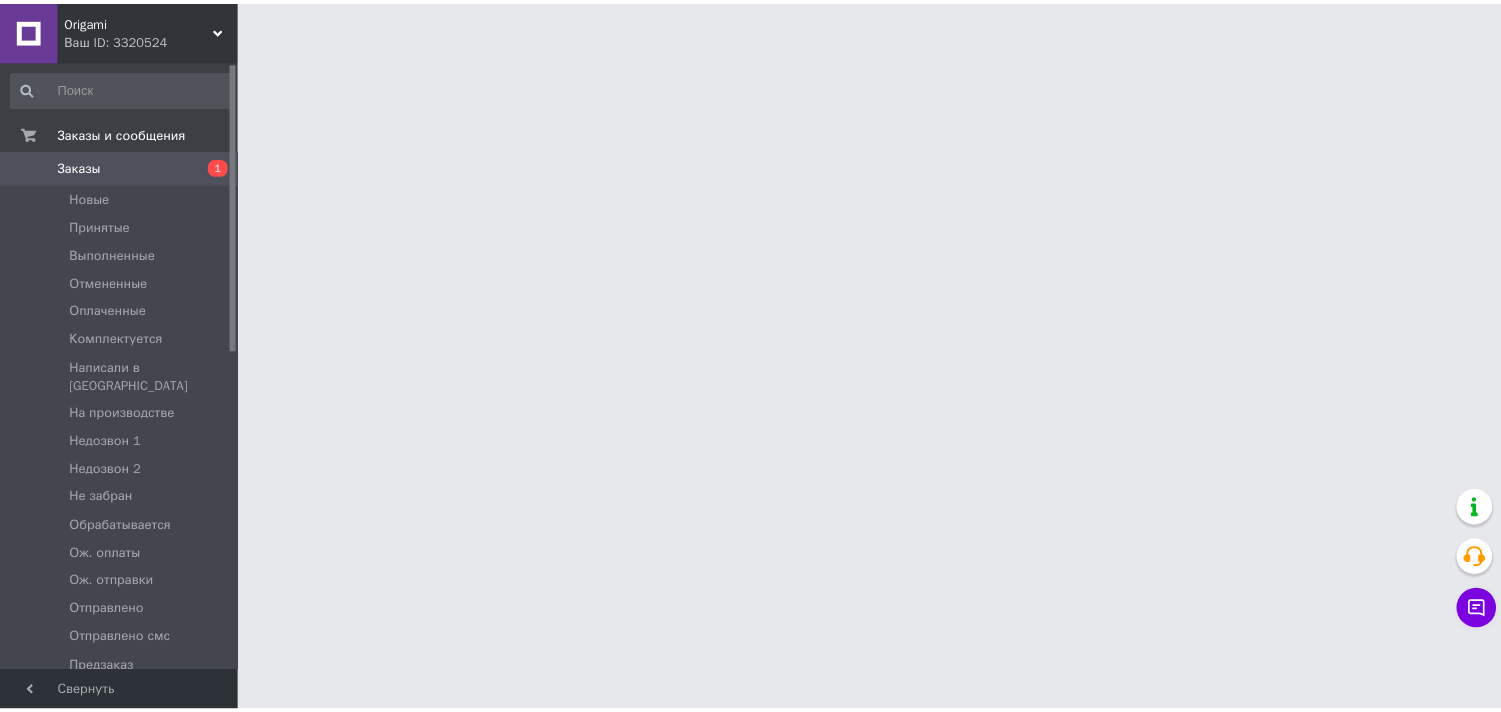 scroll, scrollTop: 0, scrollLeft: 0, axis: both 